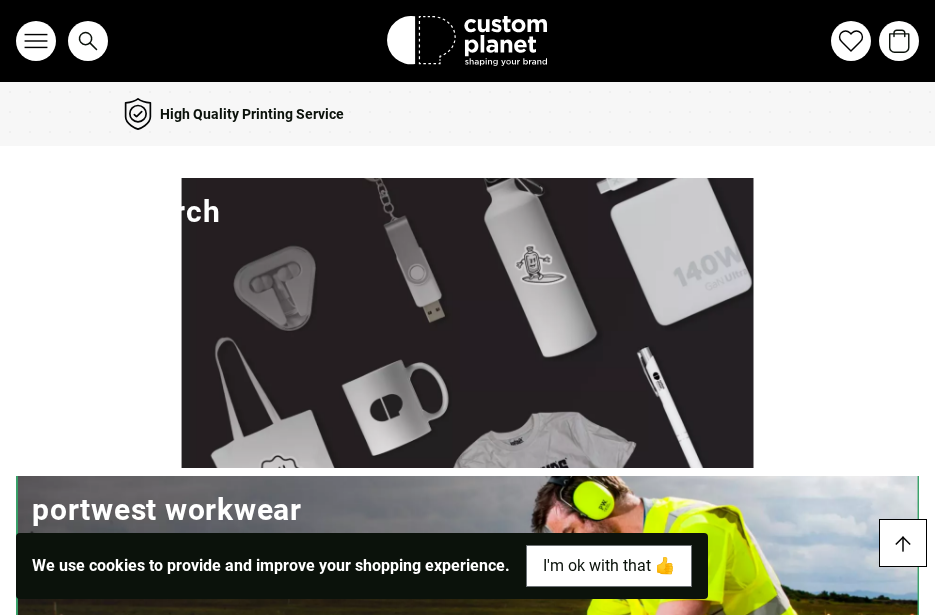 scroll, scrollTop: 658, scrollLeft: 0, axis: vertical 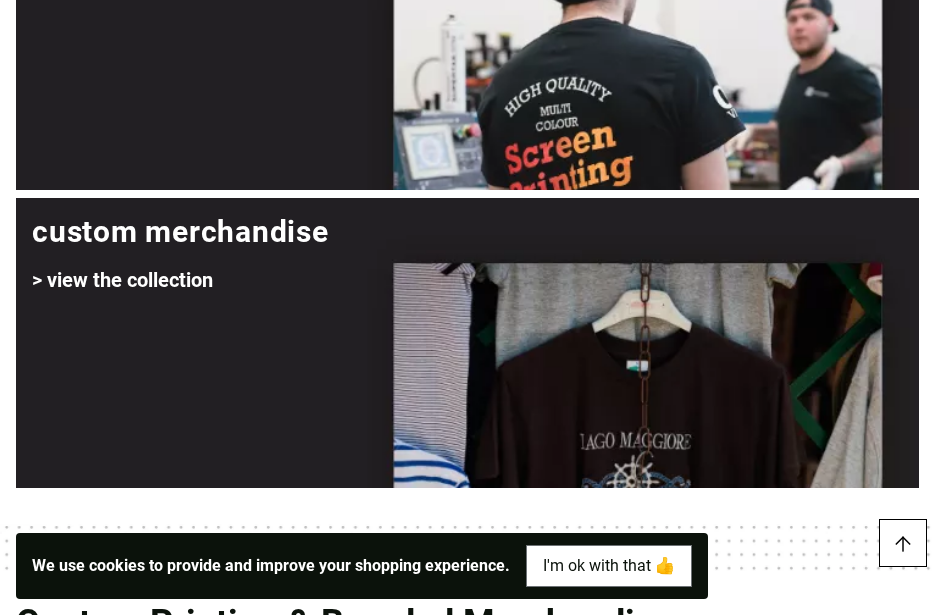 click on "> view the collection" at bounding box center [180, 280] 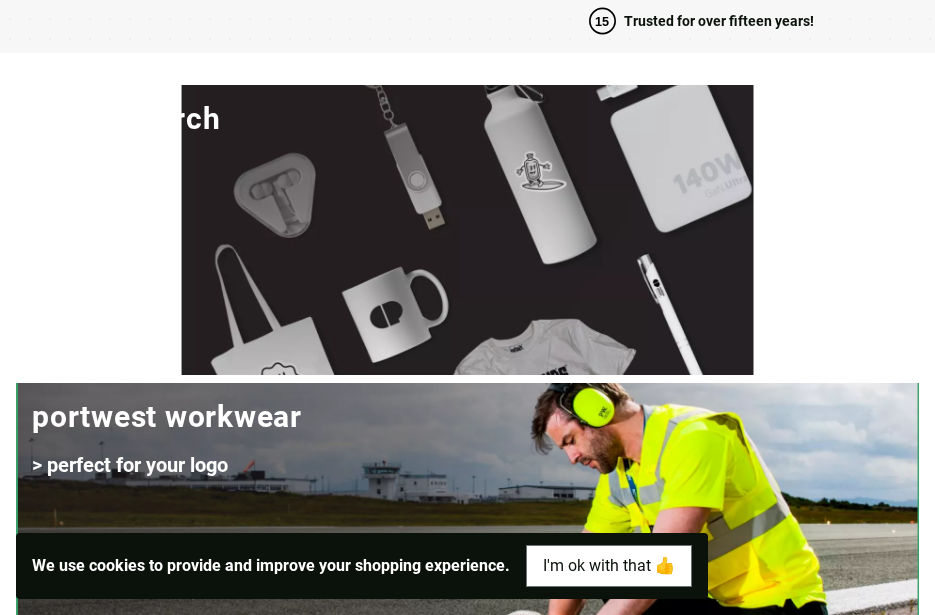 scroll, scrollTop: 0, scrollLeft: 0, axis: both 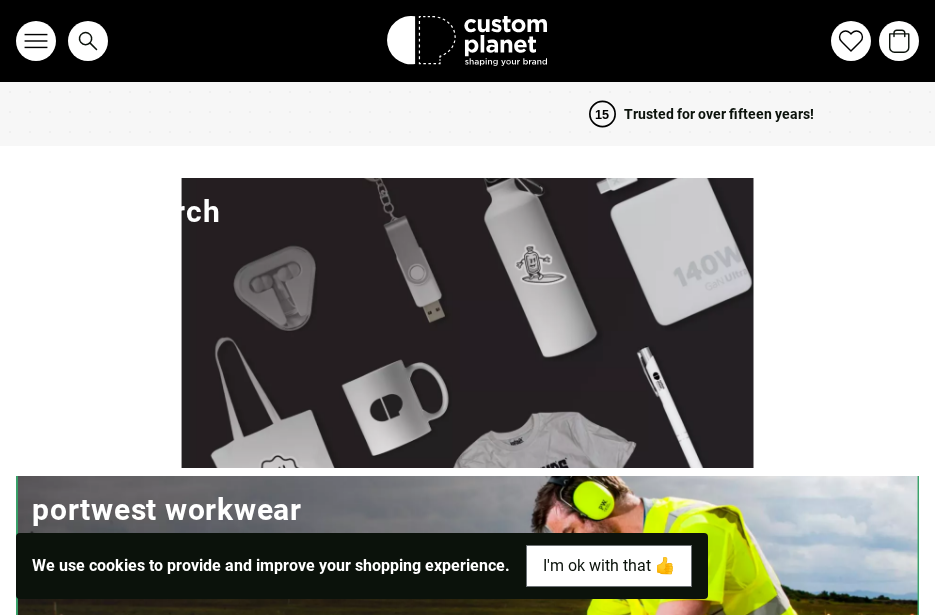 click 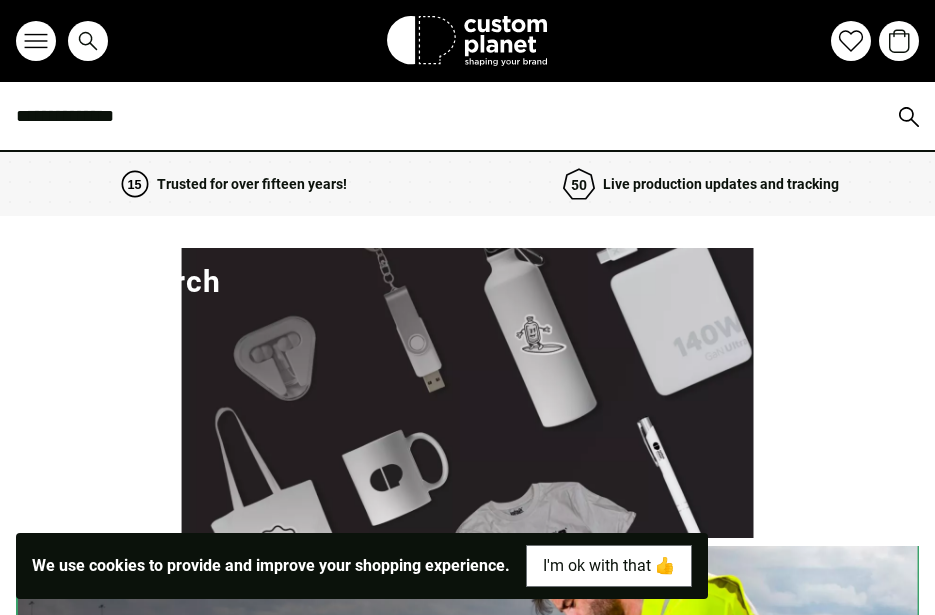click at bounding box center [467, 116] 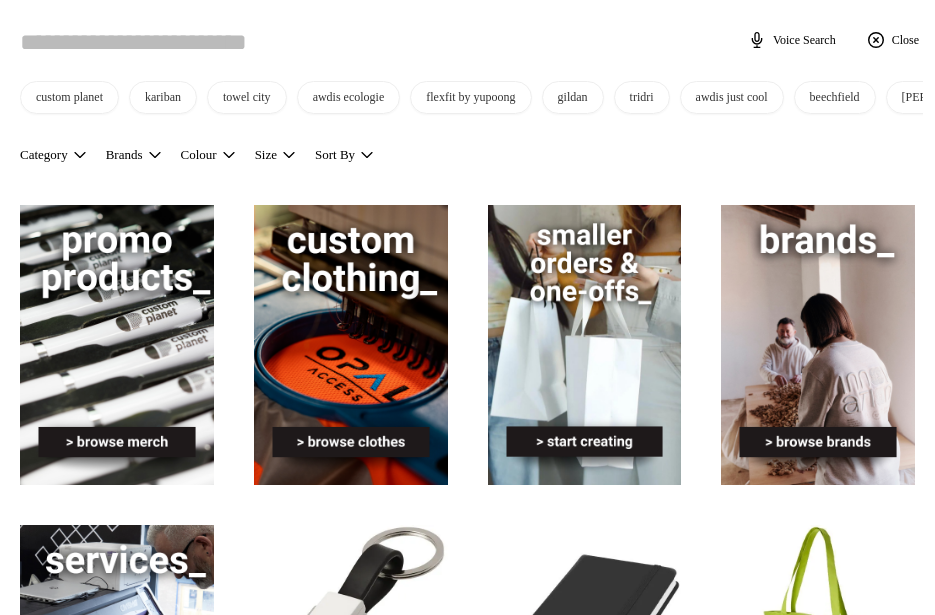 scroll, scrollTop: 0, scrollLeft: 0, axis: both 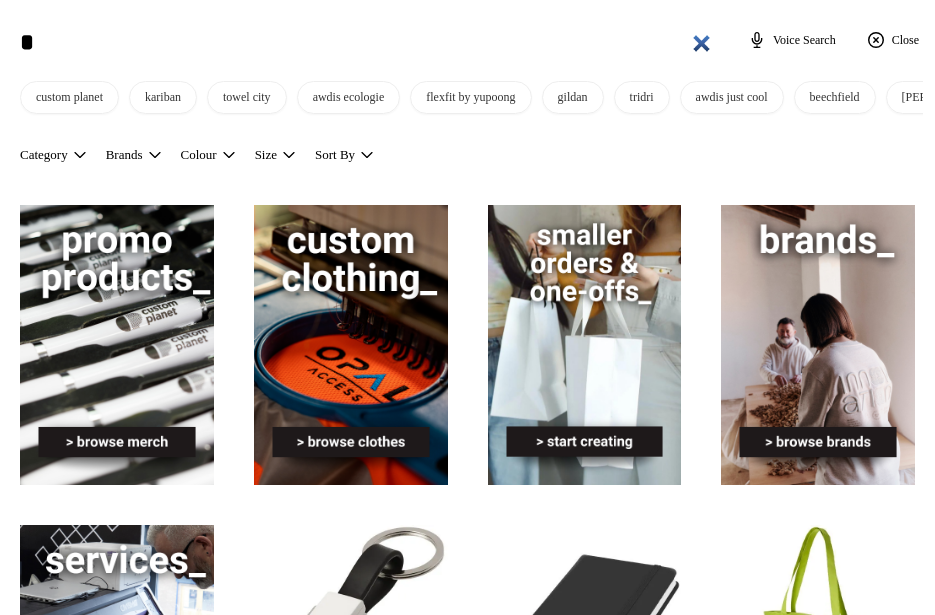 type on "*" 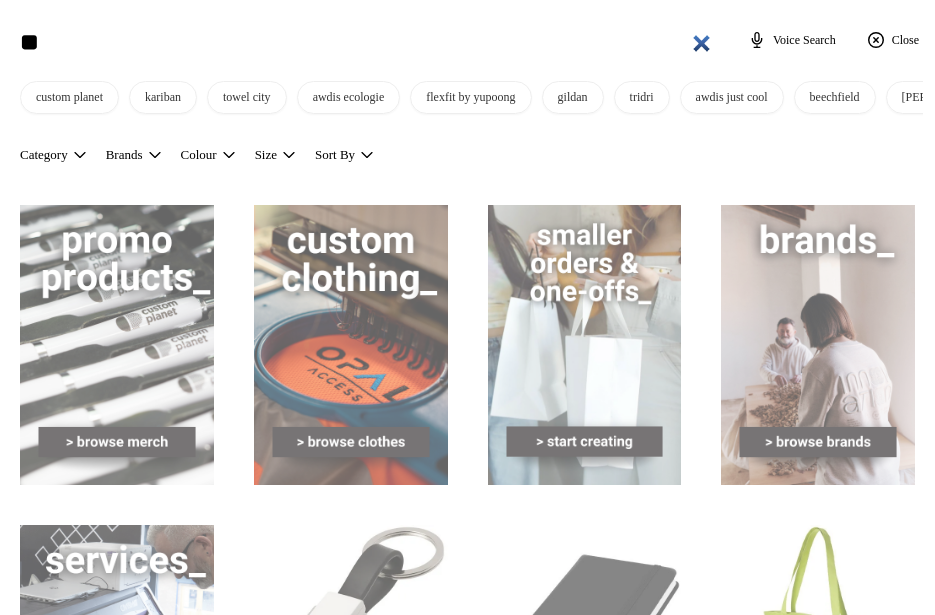 type on "**" 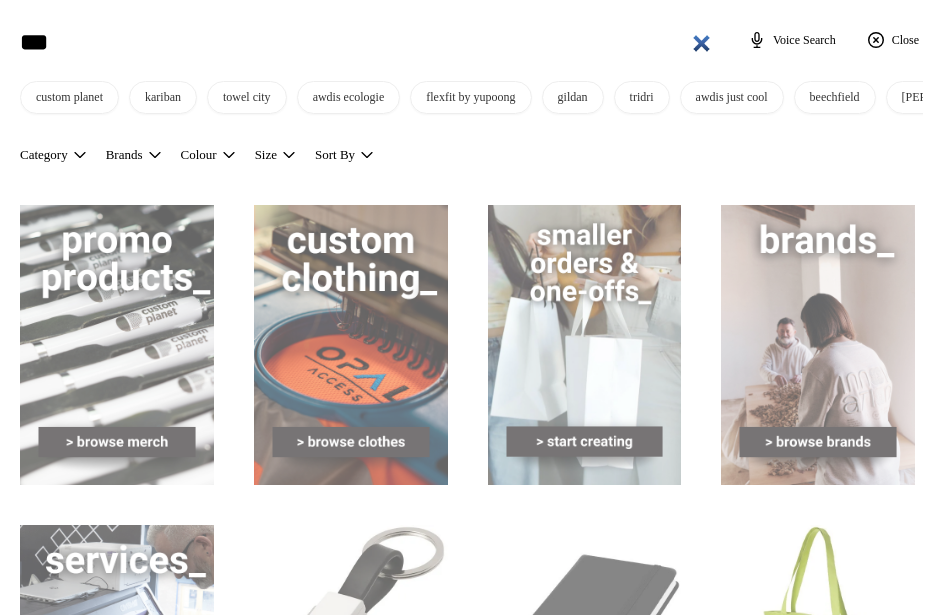 type on "***" 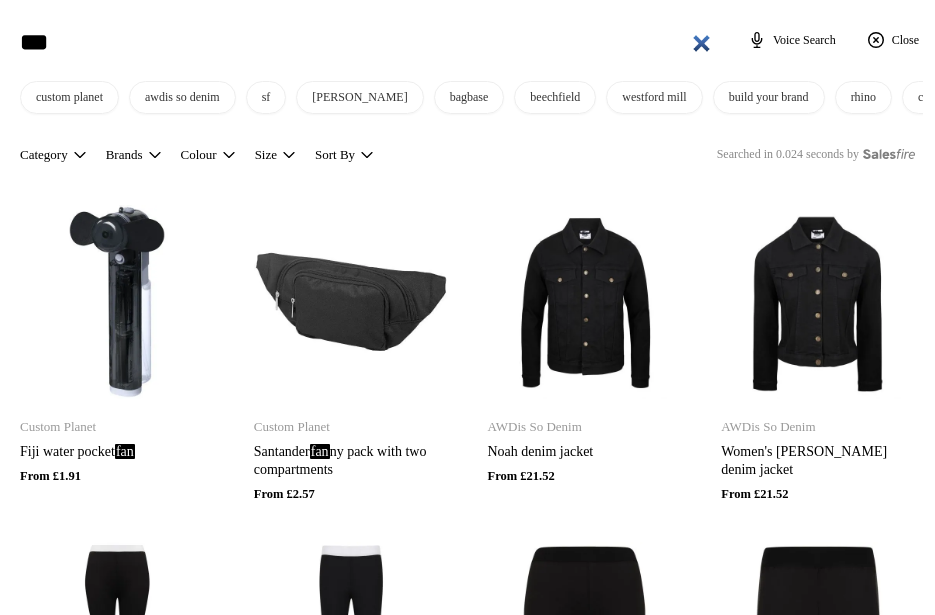 type on "****" 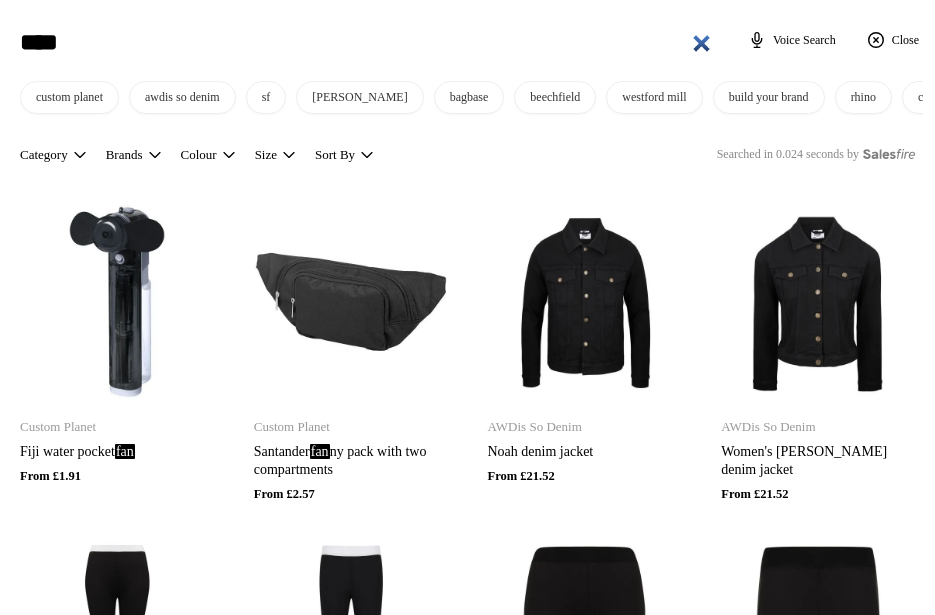 type on "****" 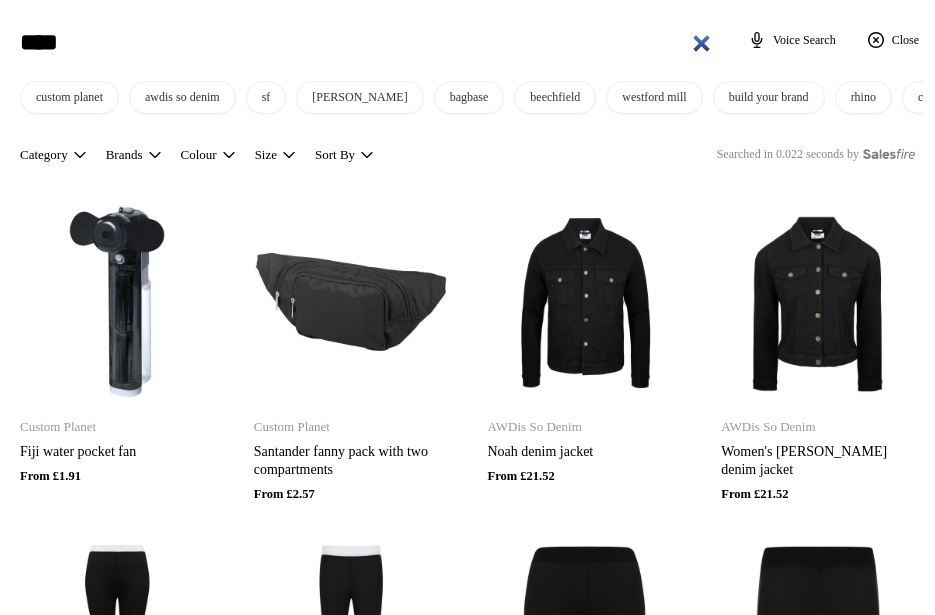 type on "***" 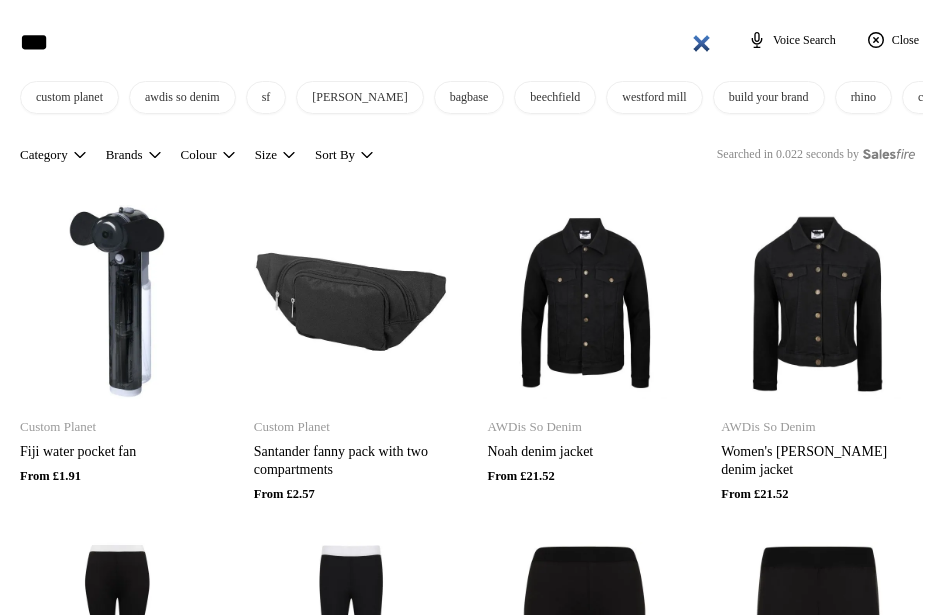 type on "***" 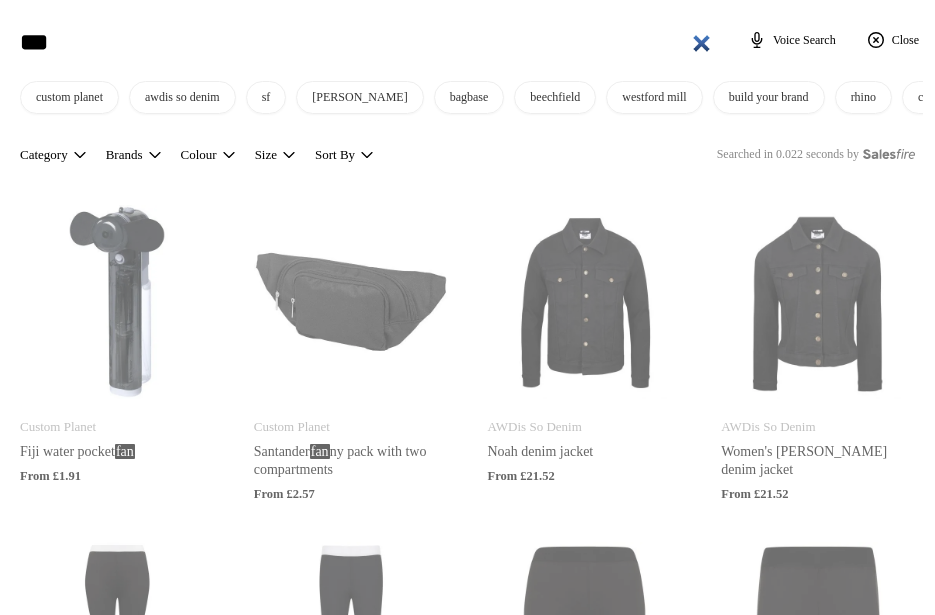 type on "***" 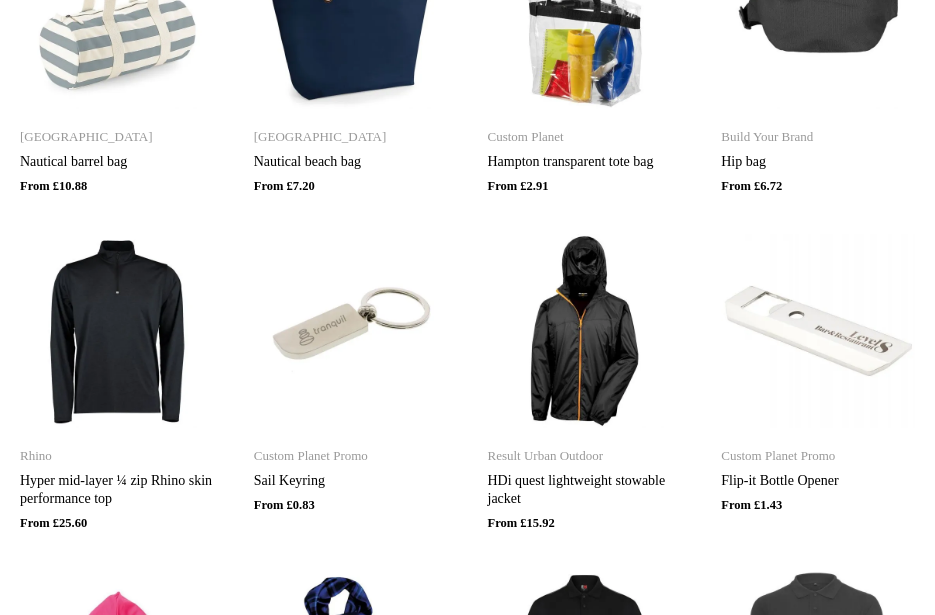 scroll, scrollTop: 0, scrollLeft: 0, axis: both 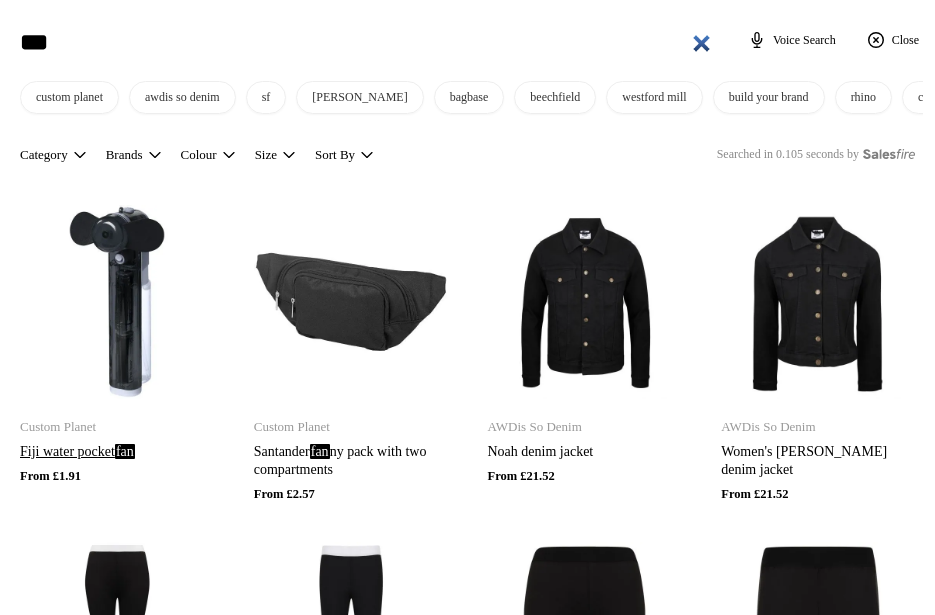 click at bounding box center [117, 302] 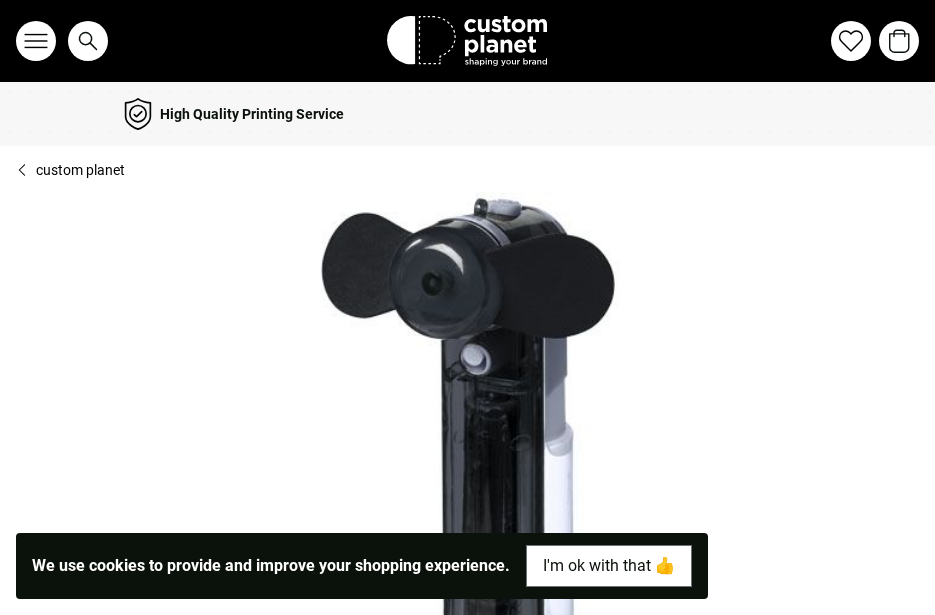 scroll, scrollTop: 197, scrollLeft: 0, axis: vertical 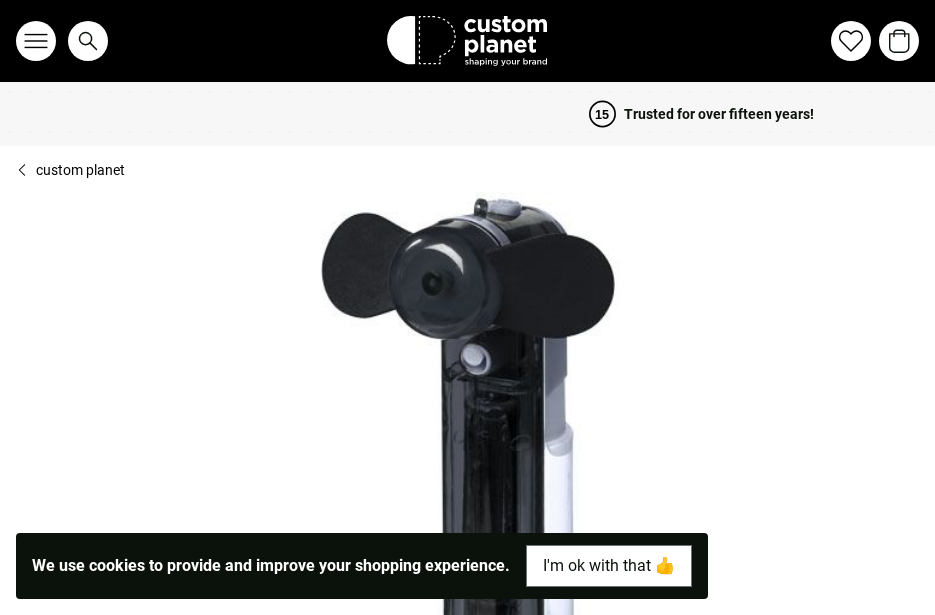 click 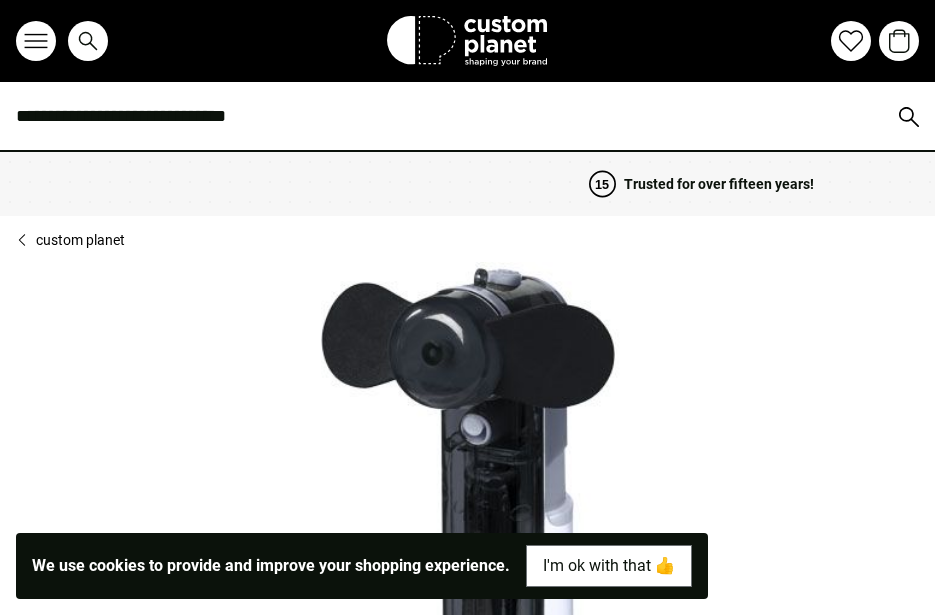 click at bounding box center (467, 116) 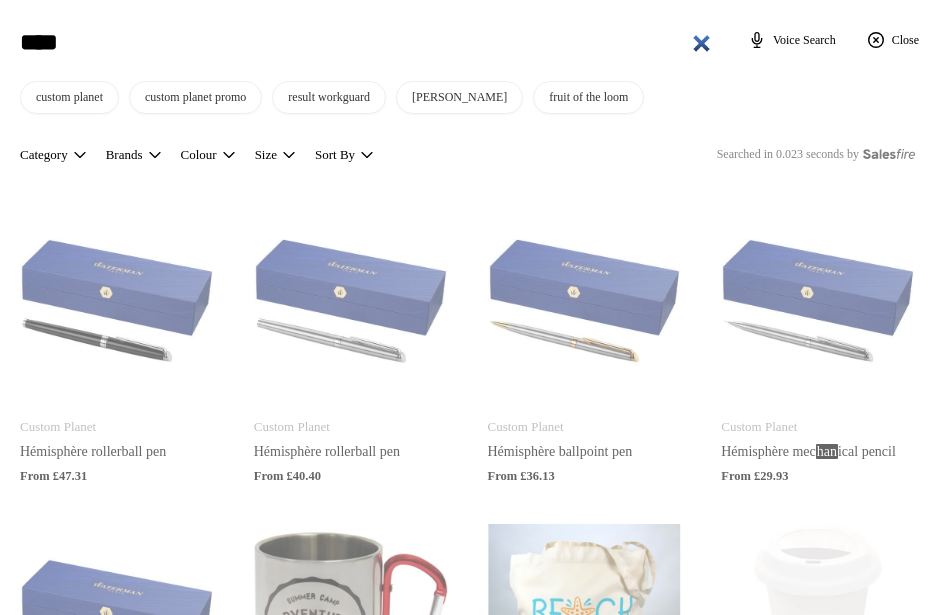 scroll, scrollTop: 0, scrollLeft: 0, axis: both 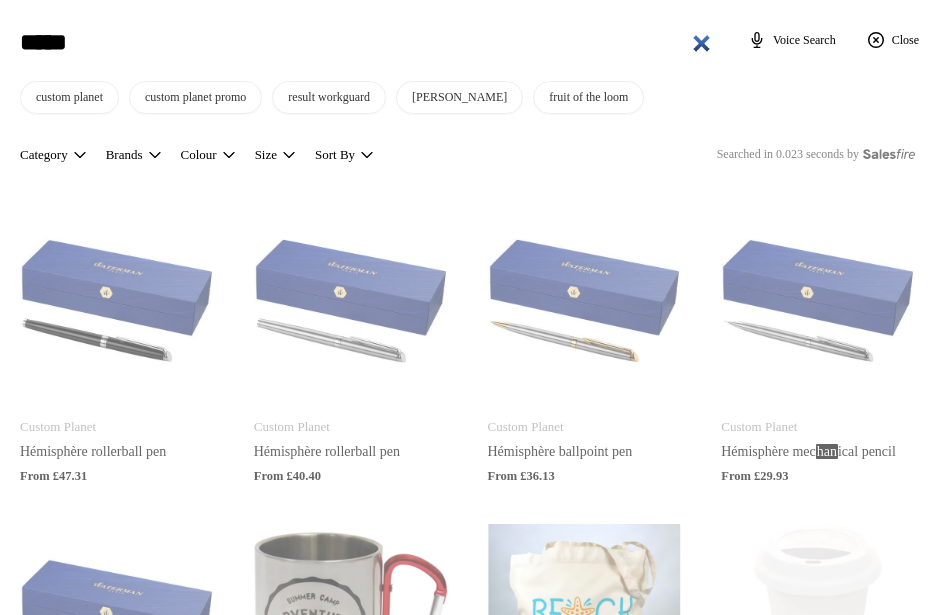 type on "****" 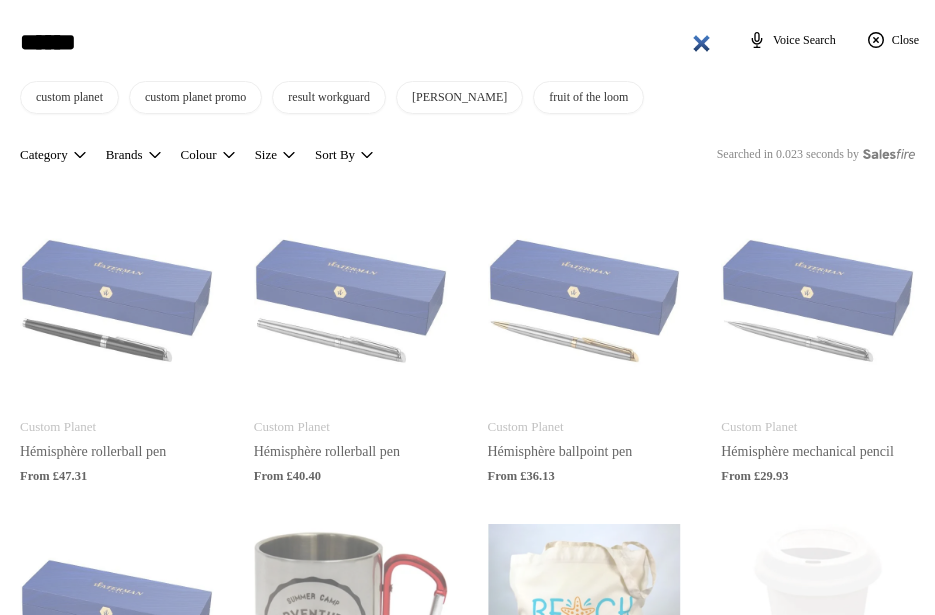 type on "*******" 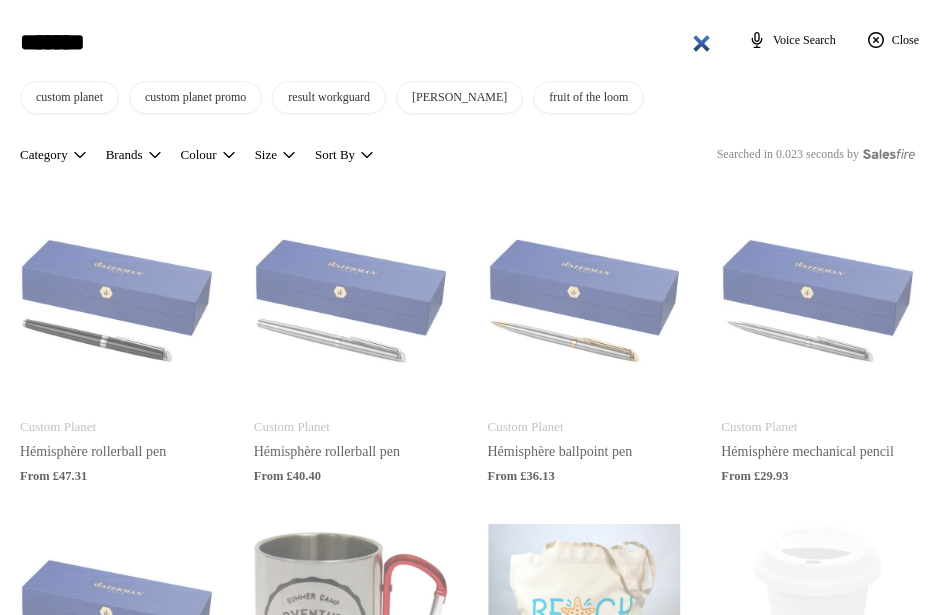 type on "*******" 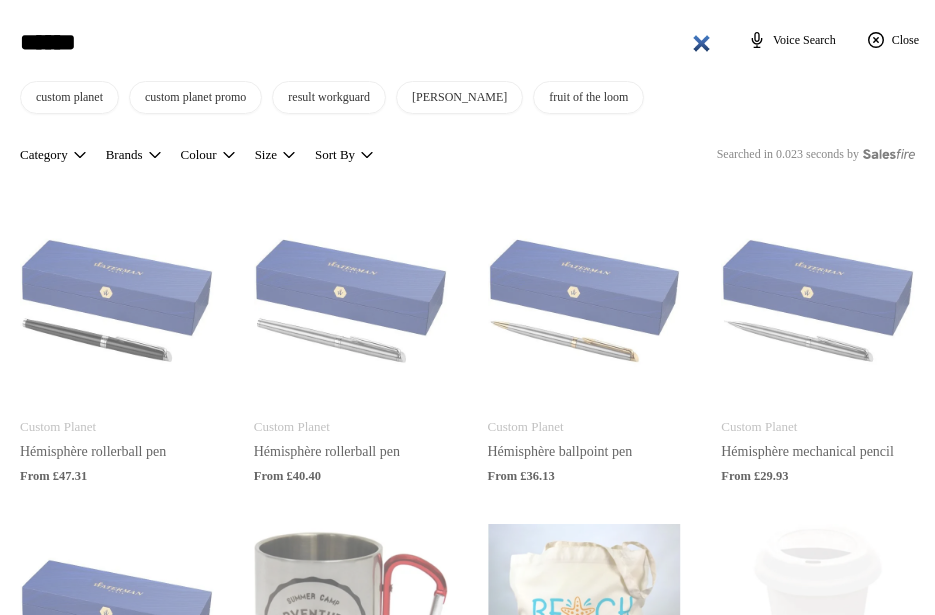 type on "******" 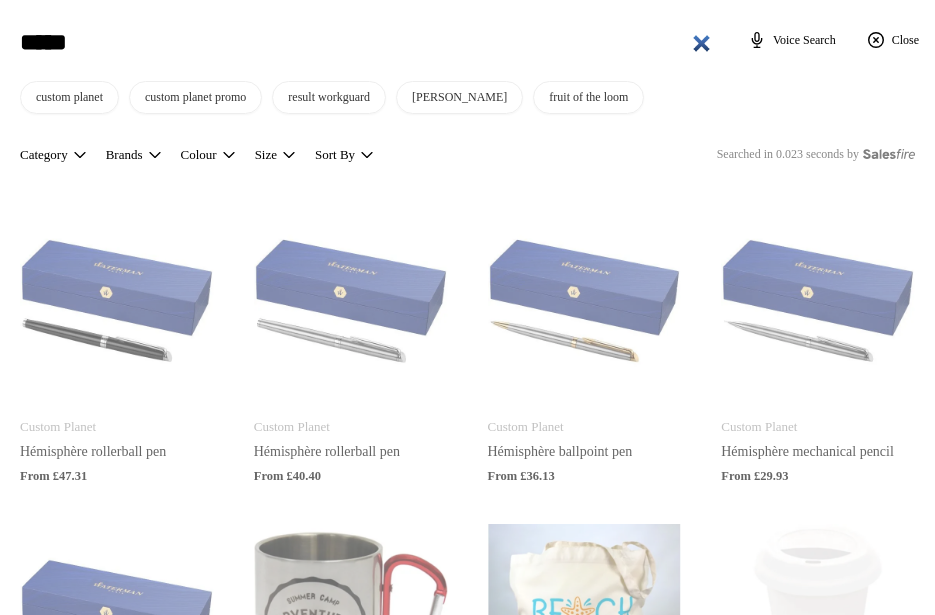 type on "******" 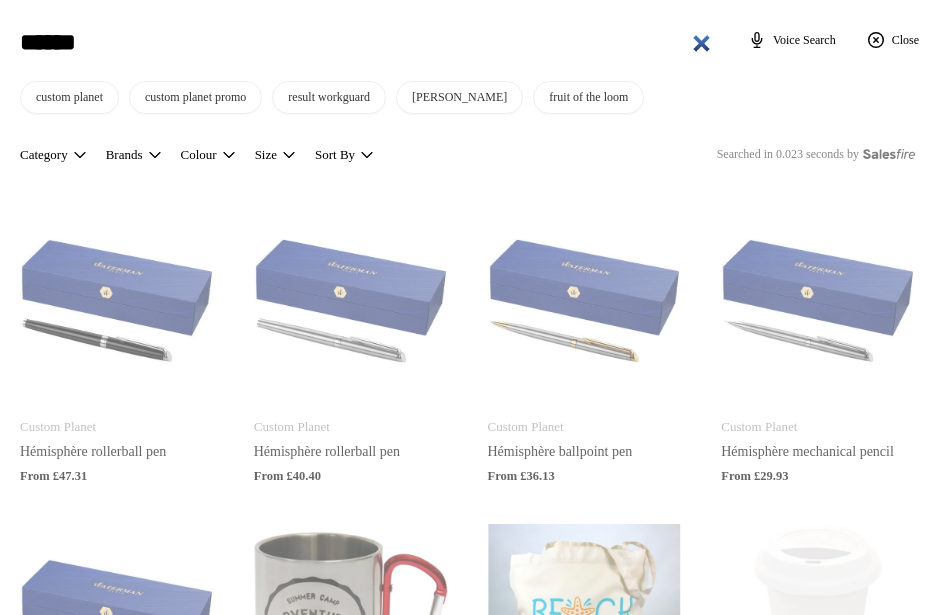 type on "******" 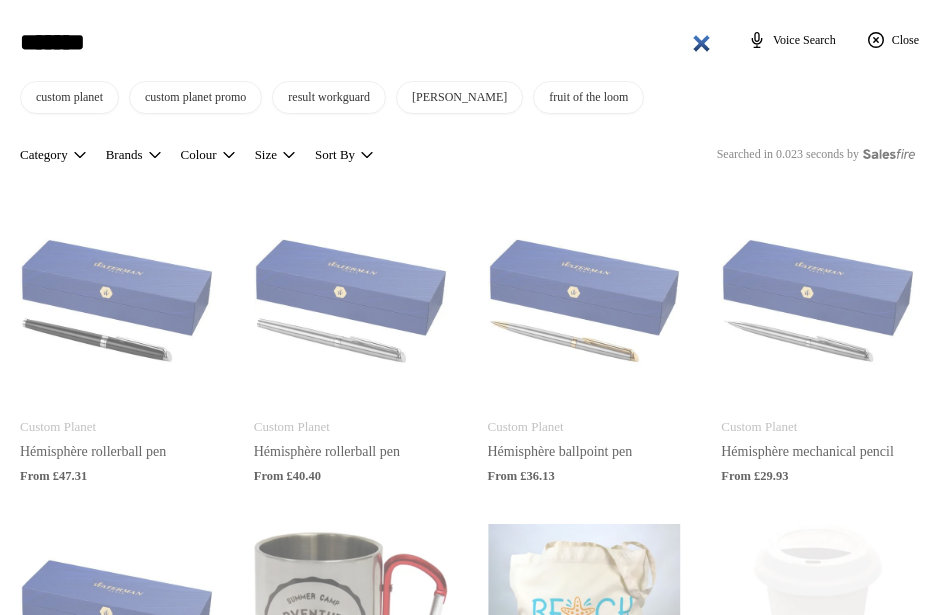 type on "********" 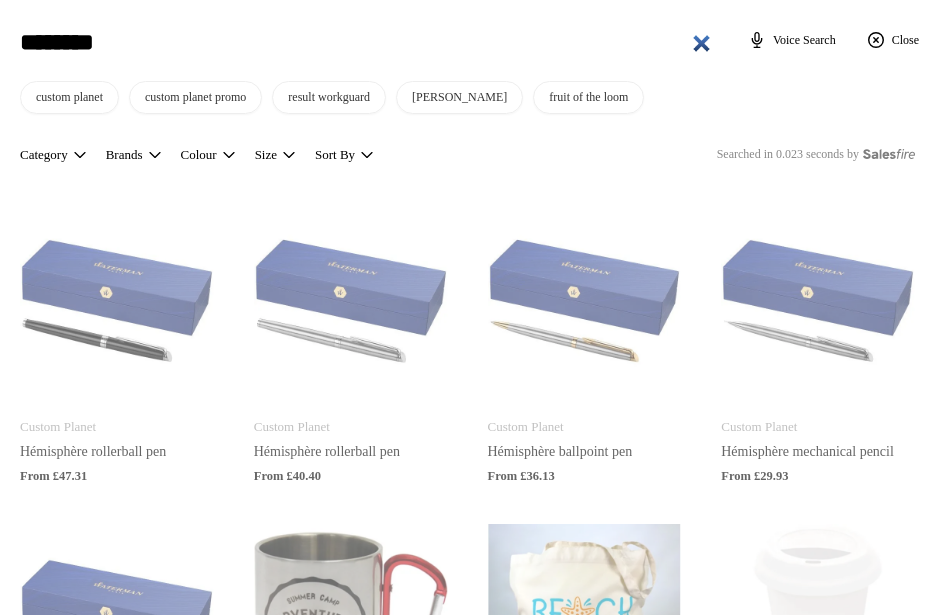 type on "********" 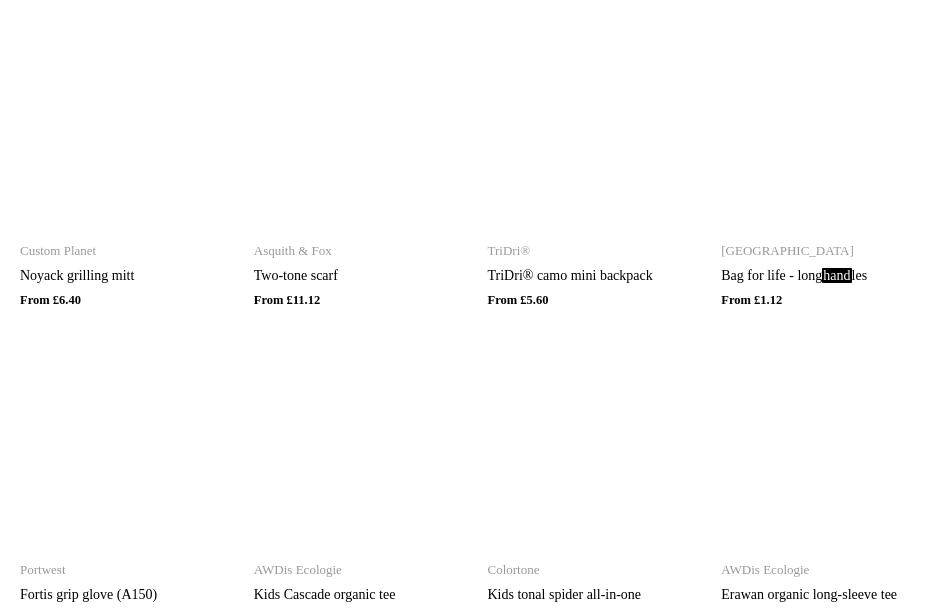 scroll, scrollTop: 12237, scrollLeft: 0, axis: vertical 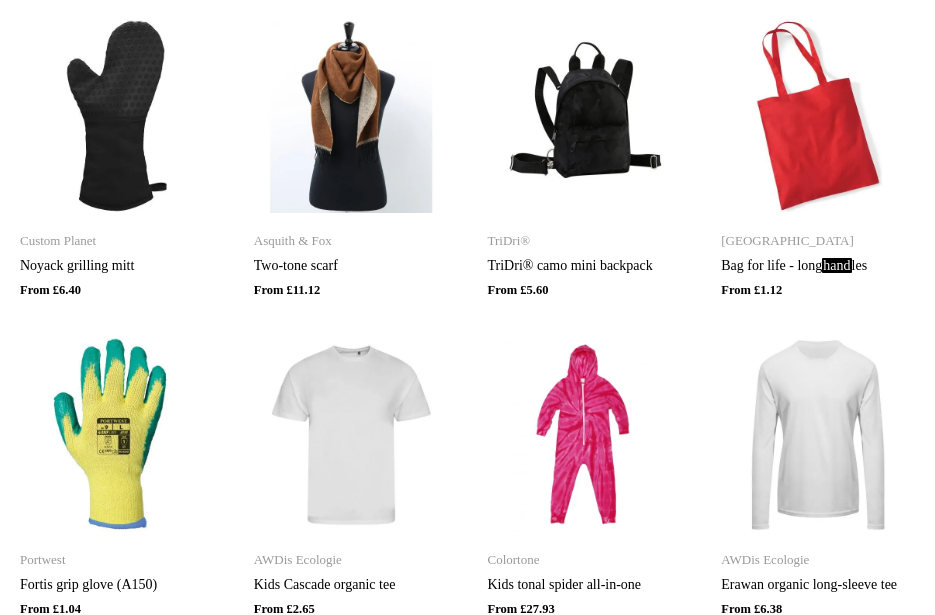 type on "********" 